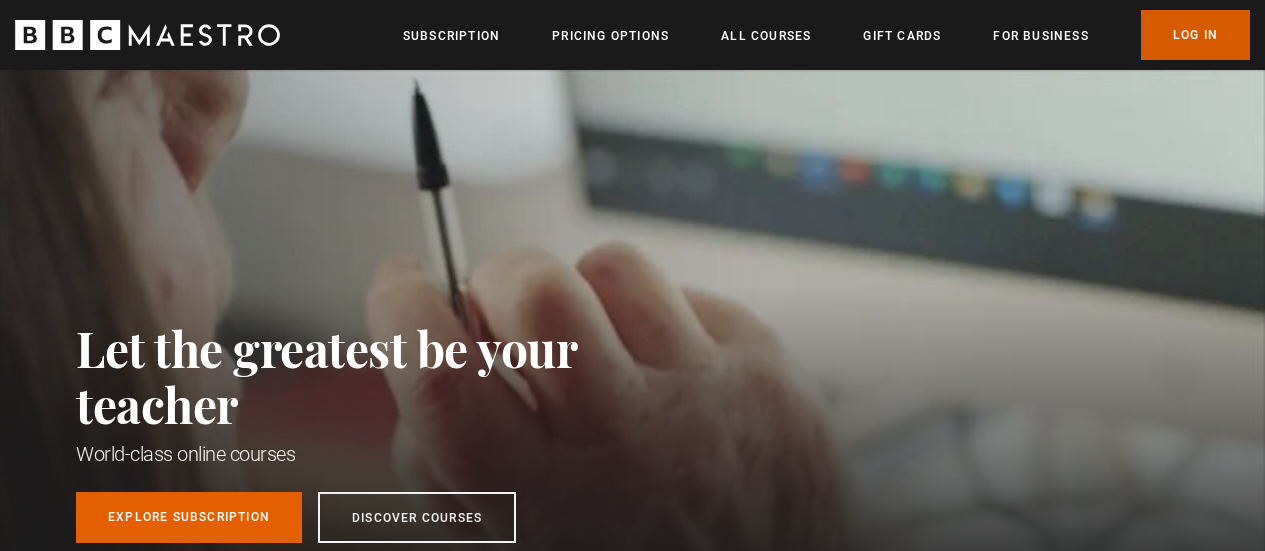click on "Log In" at bounding box center (1195, 35) 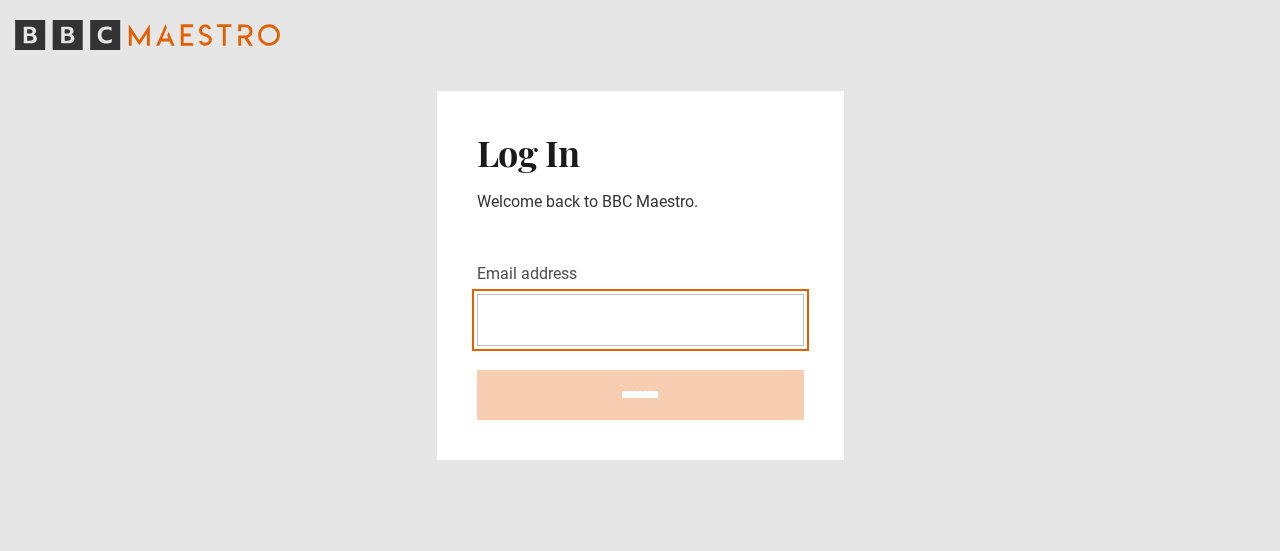 scroll, scrollTop: 0, scrollLeft: 0, axis: both 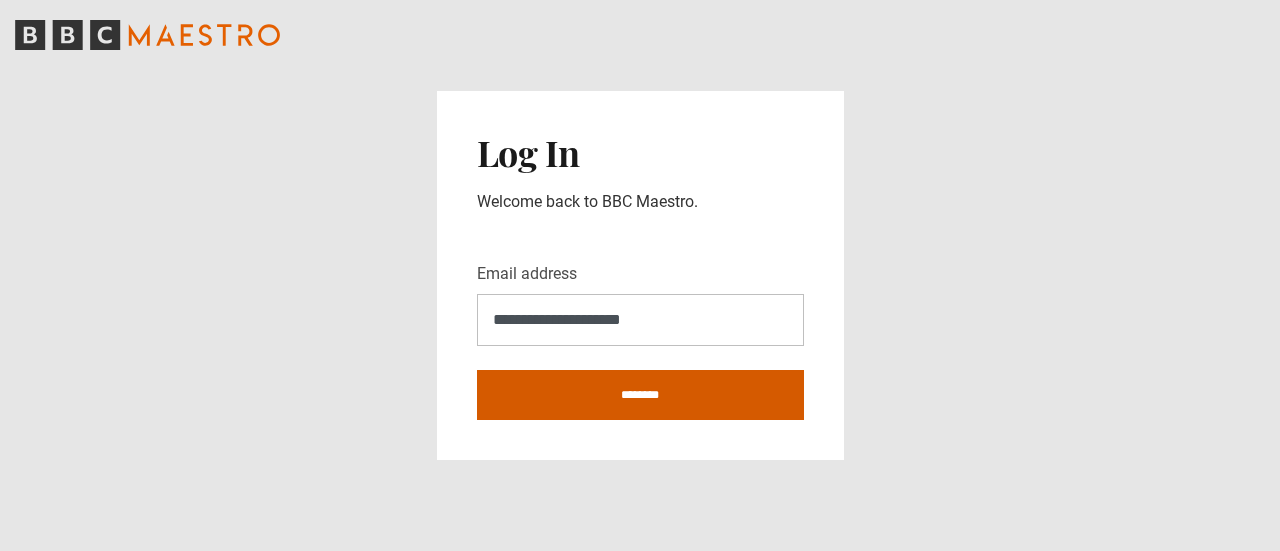 click on "********" at bounding box center [640, 395] 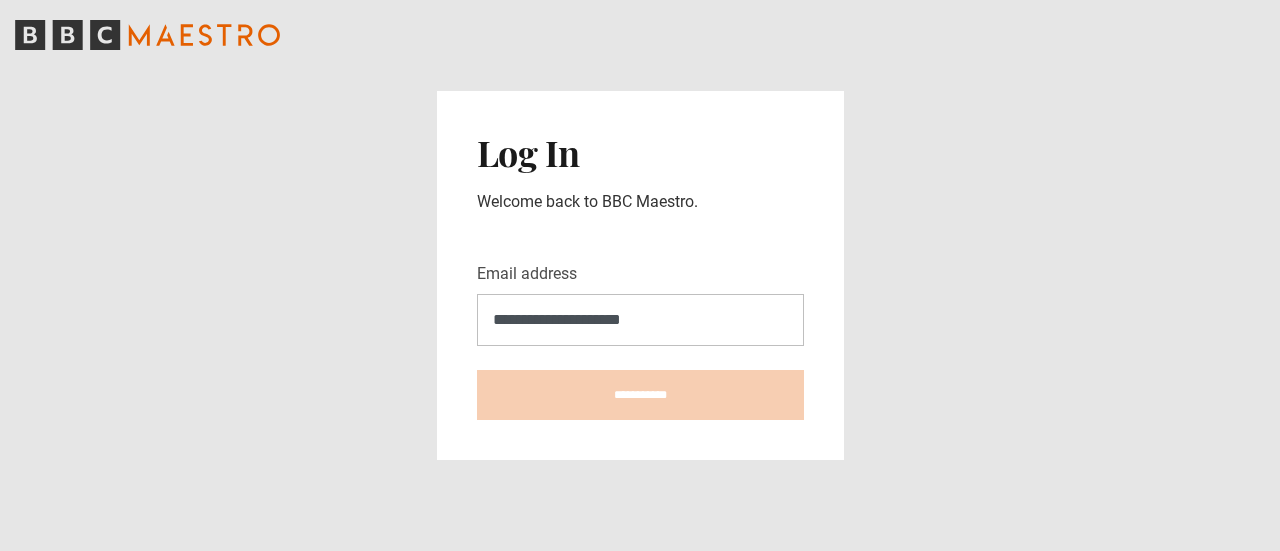 type on "**********" 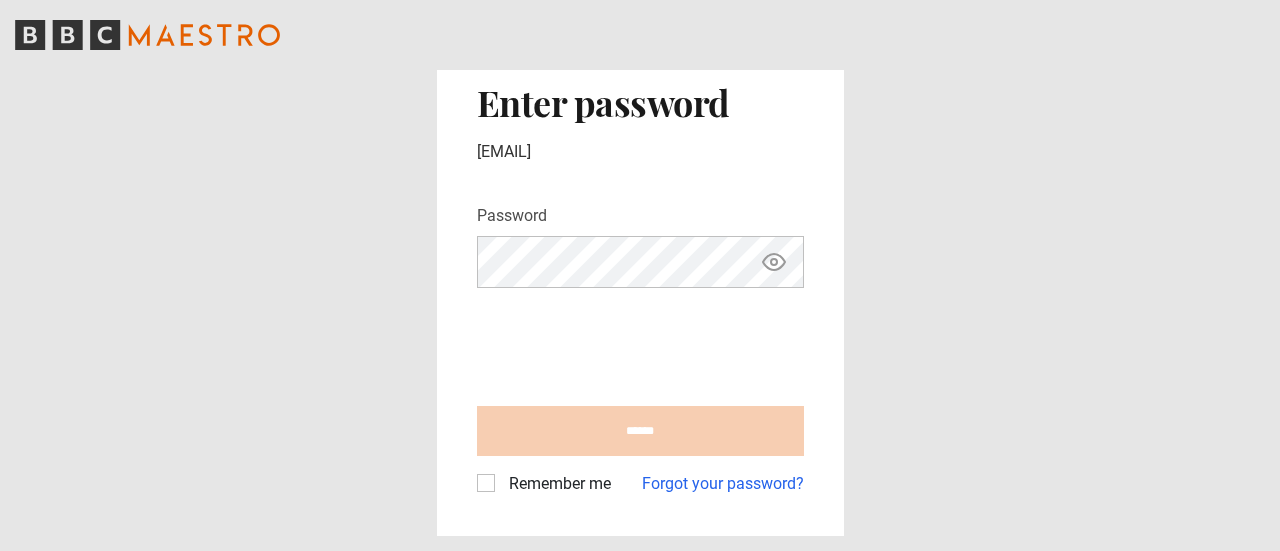 scroll, scrollTop: 0, scrollLeft: 0, axis: both 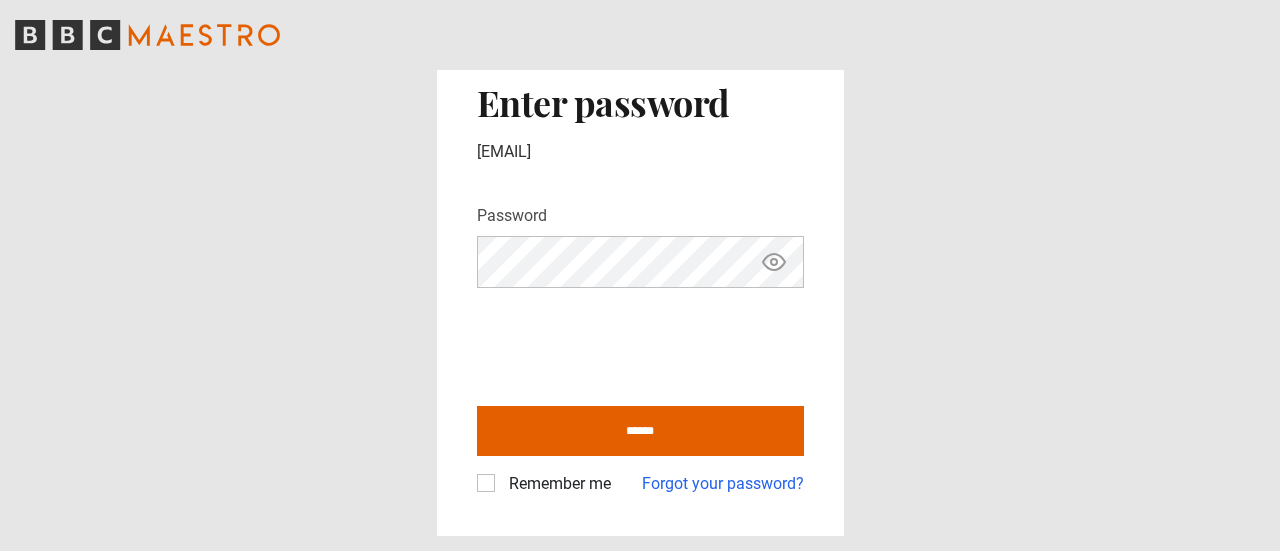 click on "Remember me
Forgot your password?" at bounding box center (640, 476) 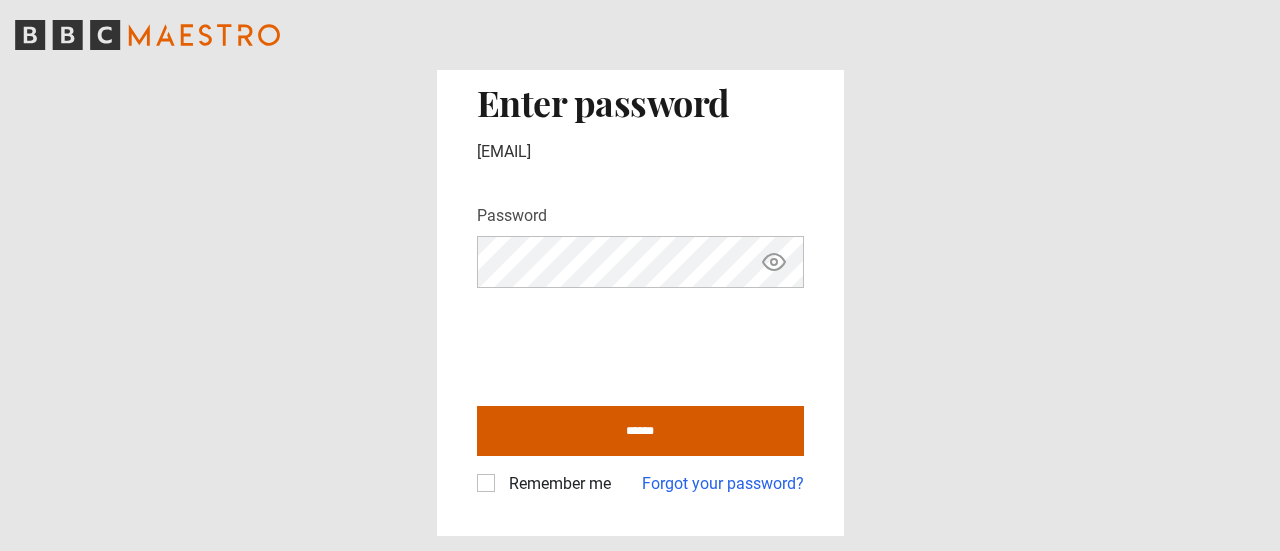 click on "******" at bounding box center [640, 431] 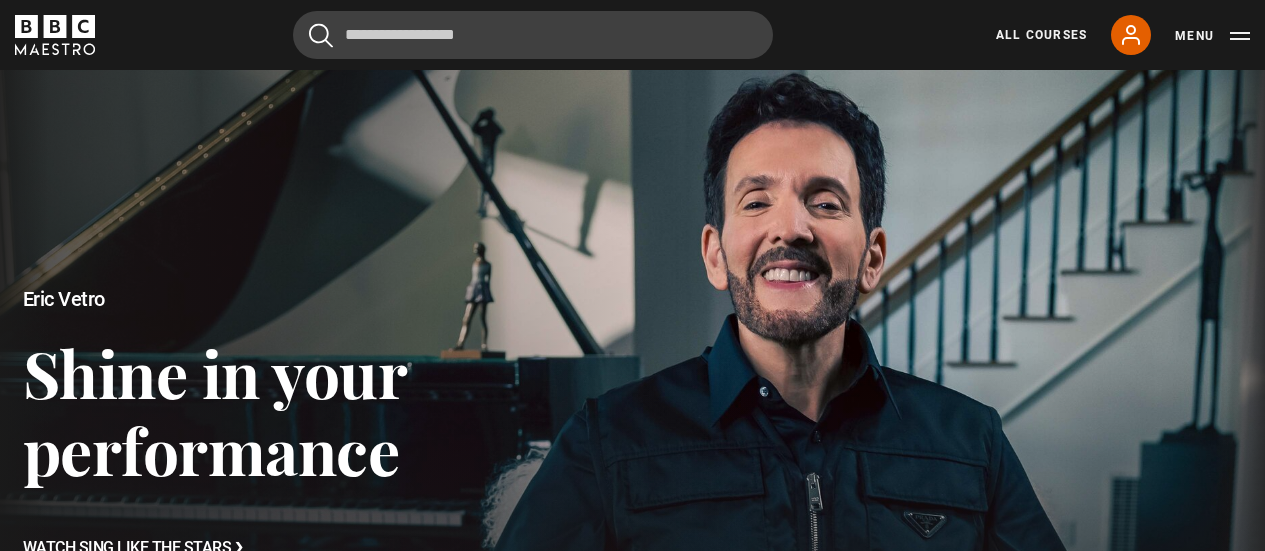 scroll, scrollTop: 0, scrollLeft: 0, axis: both 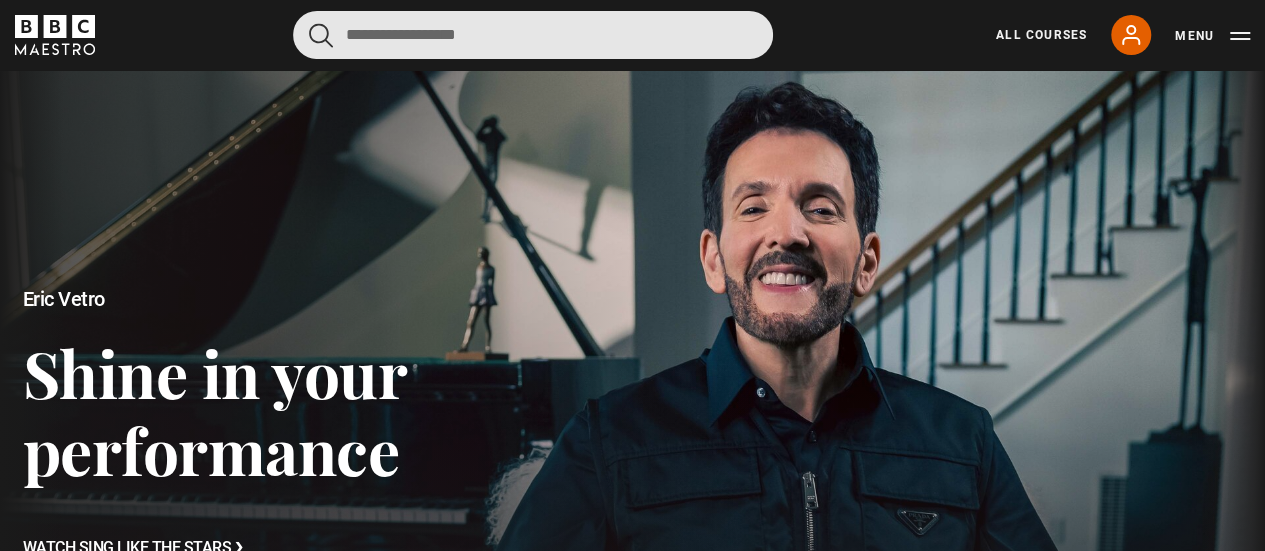 click at bounding box center [533, 35] 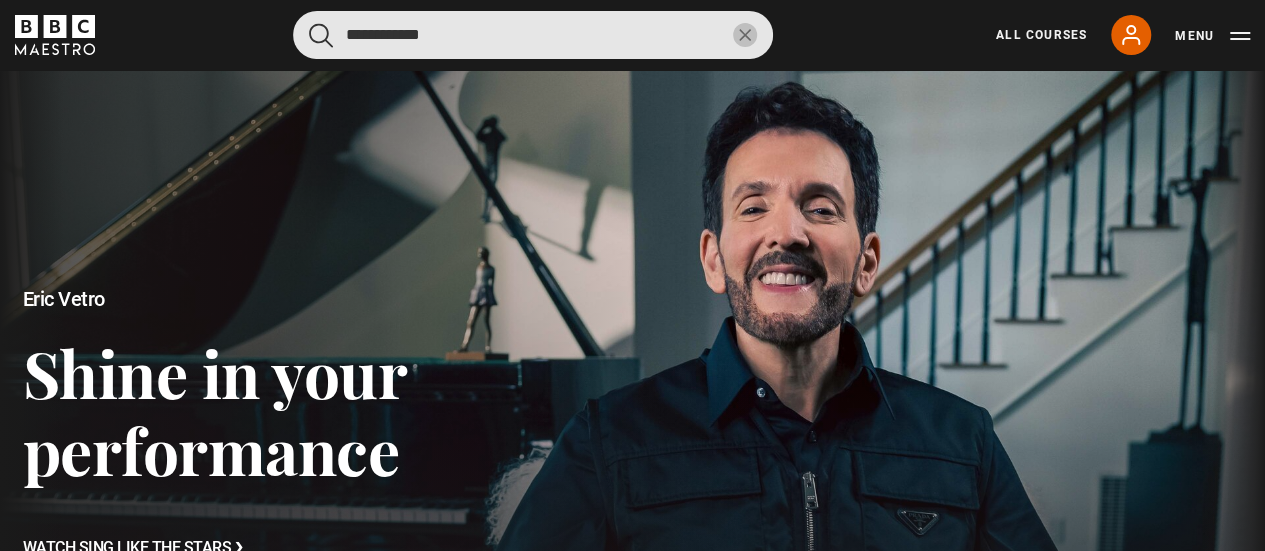 type on "**********" 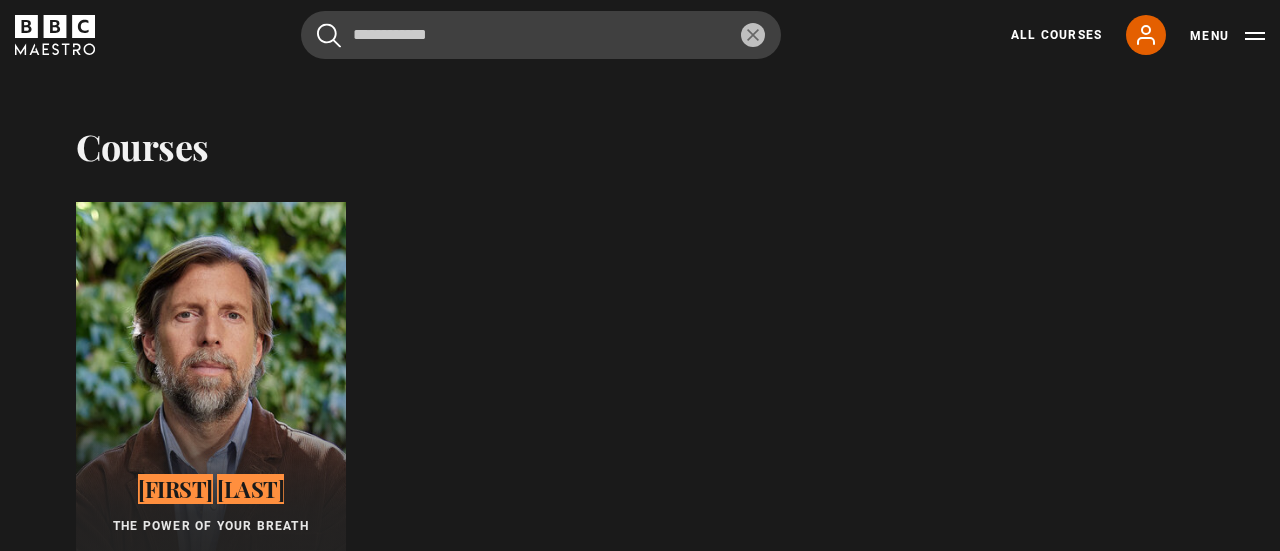 click at bounding box center (211, 397) 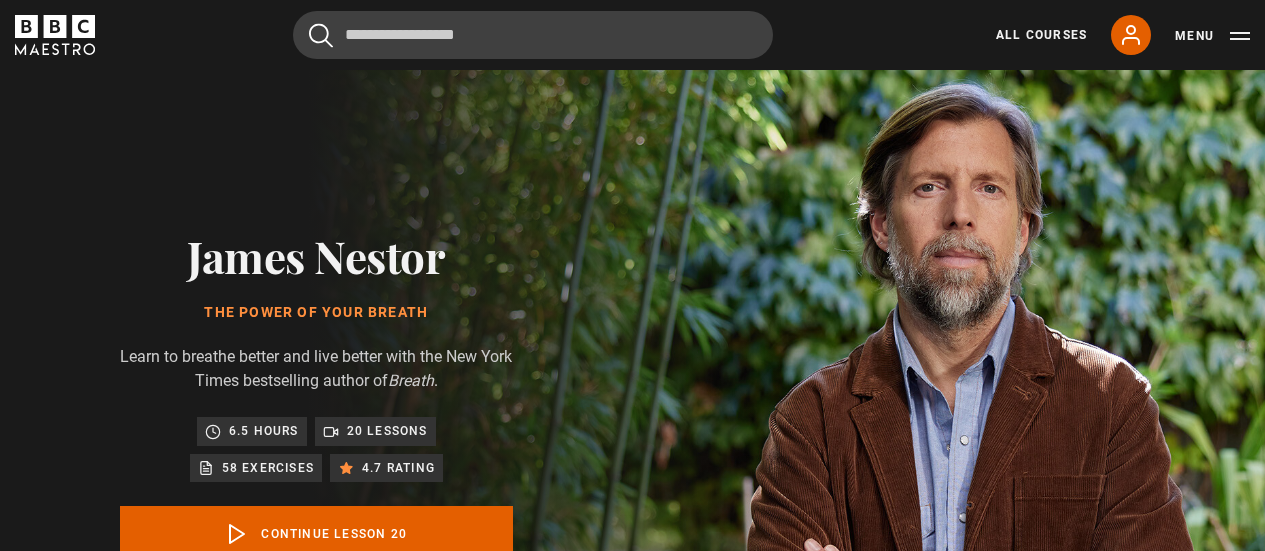 scroll, scrollTop: 803, scrollLeft: 0, axis: vertical 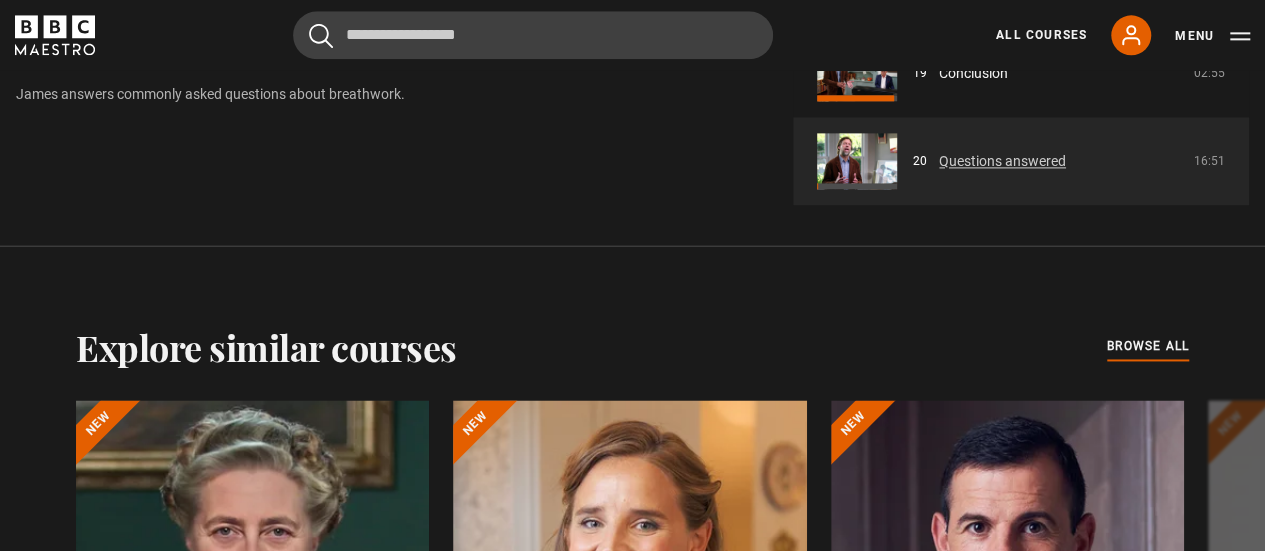 click on "Questions answered" at bounding box center (1002, 161) 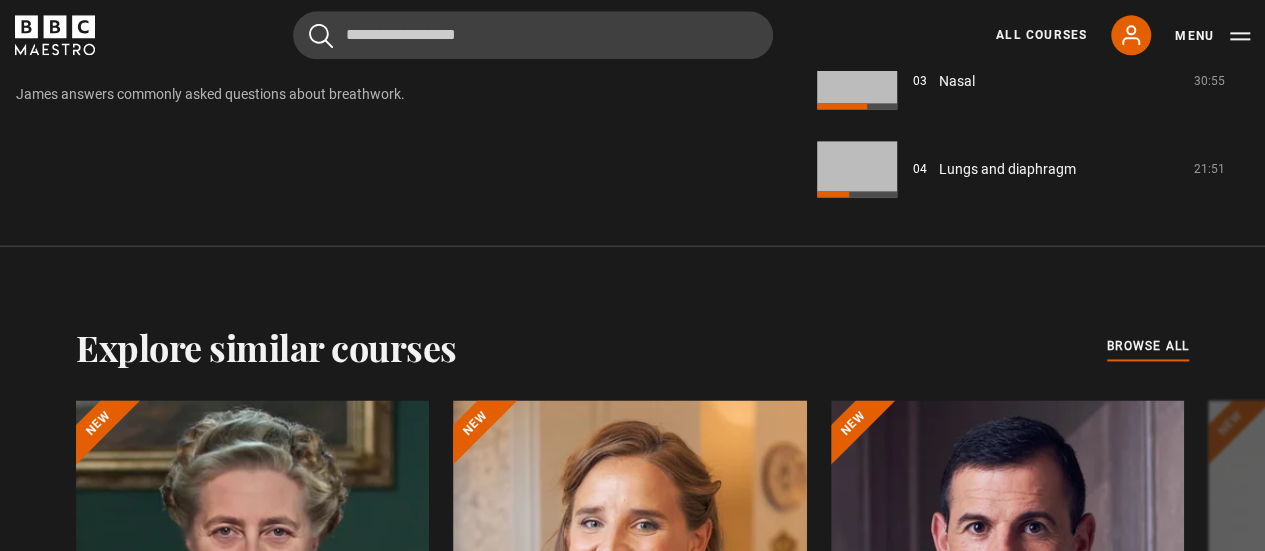 scroll, scrollTop: 803, scrollLeft: 0, axis: vertical 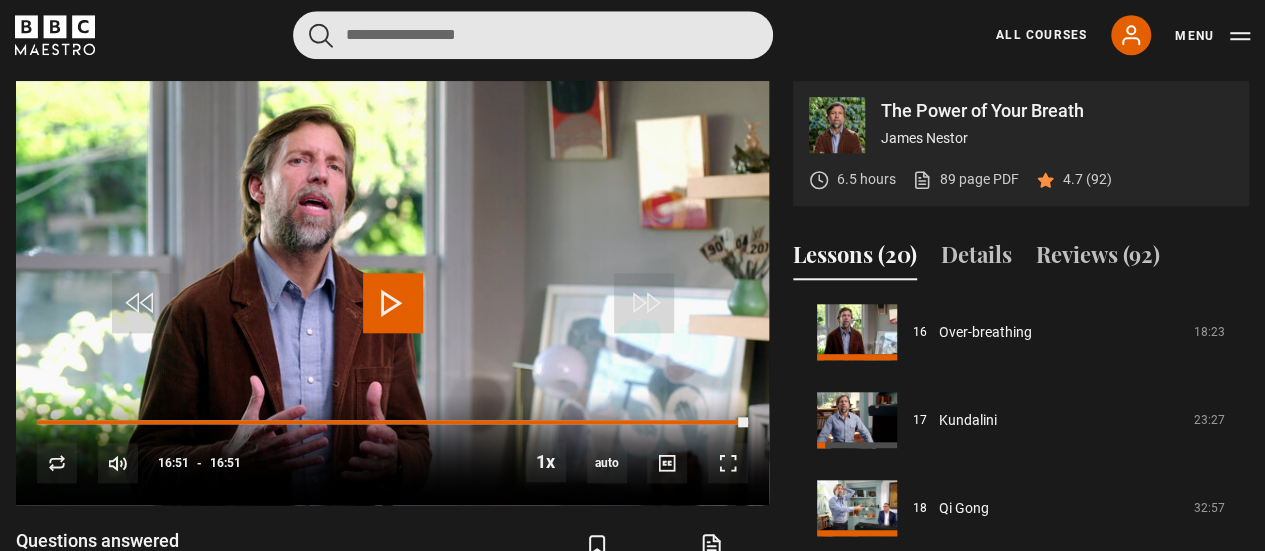 click at bounding box center [533, 35] 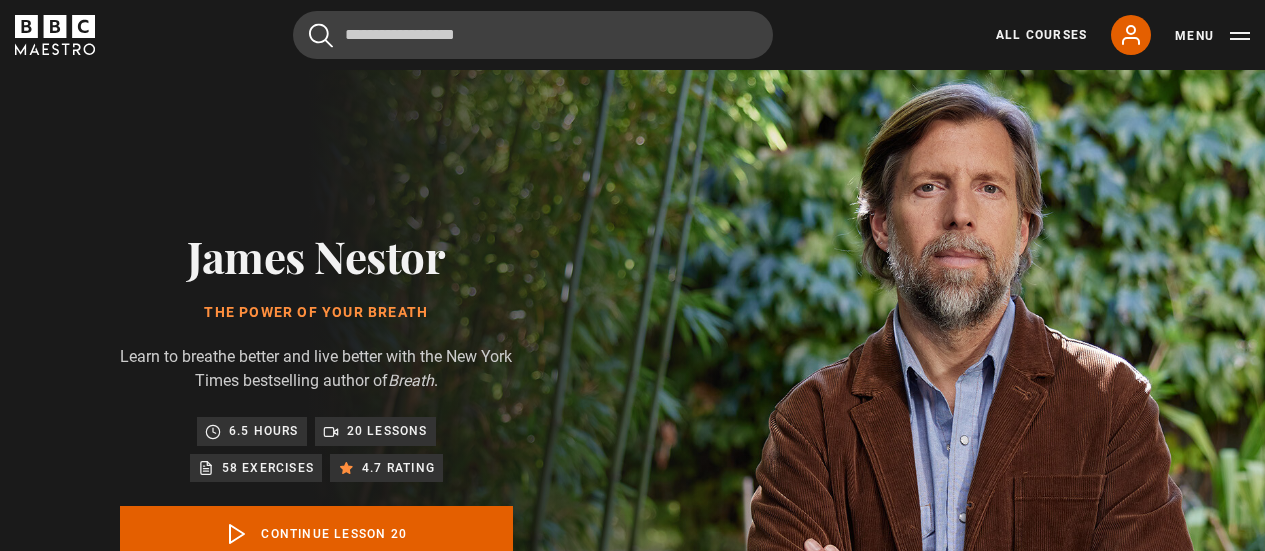 scroll, scrollTop: 0, scrollLeft: 0, axis: both 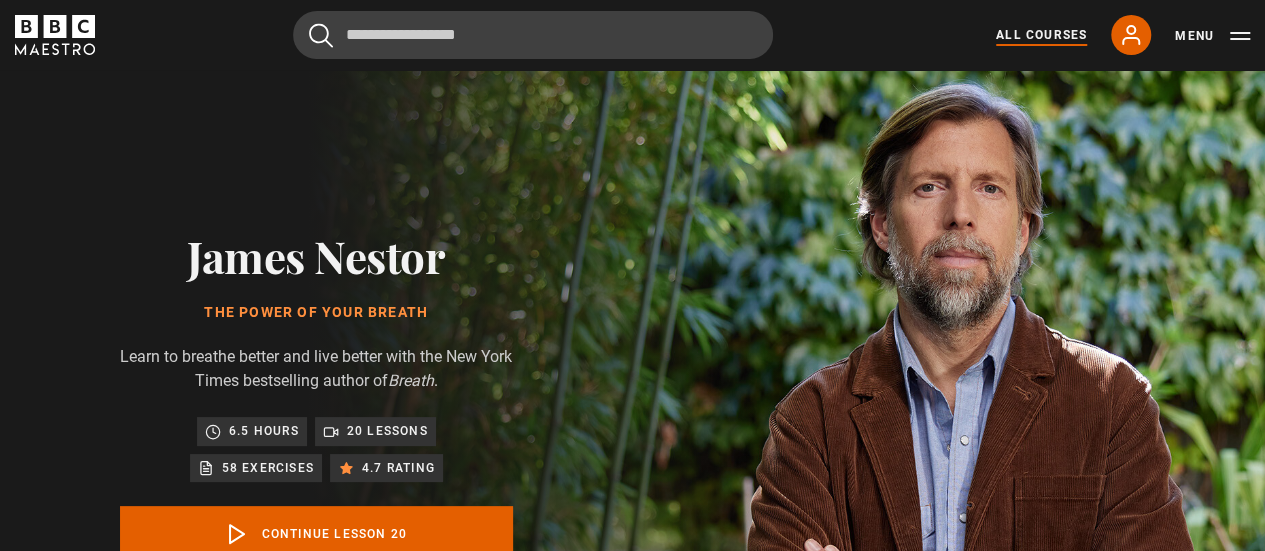 click on "All Courses" at bounding box center [1041, 35] 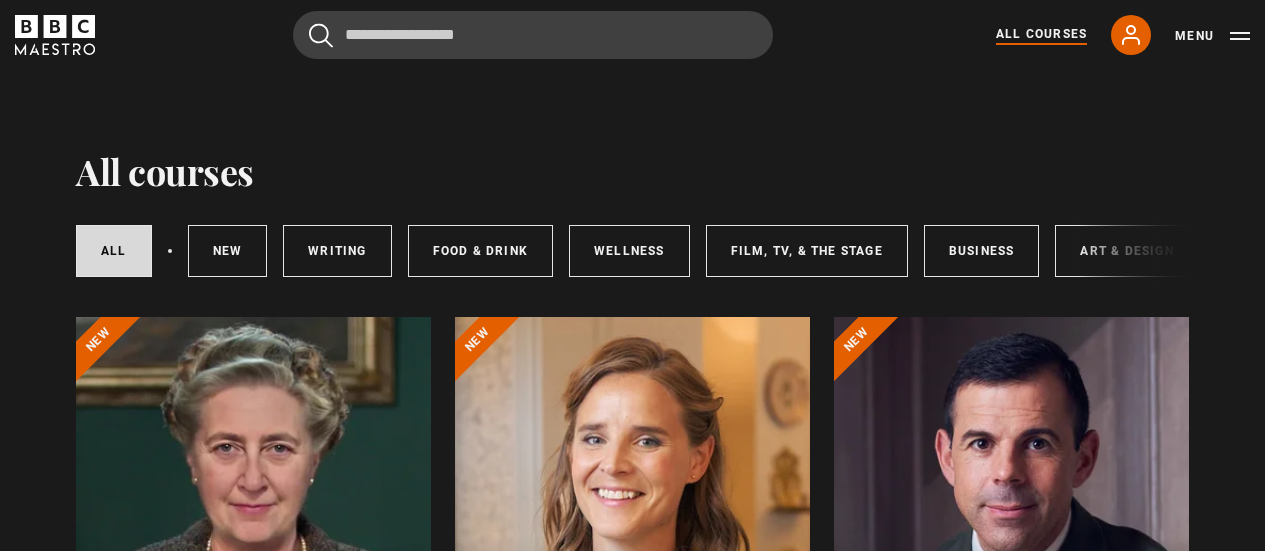 scroll, scrollTop: 0, scrollLeft: 0, axis: both 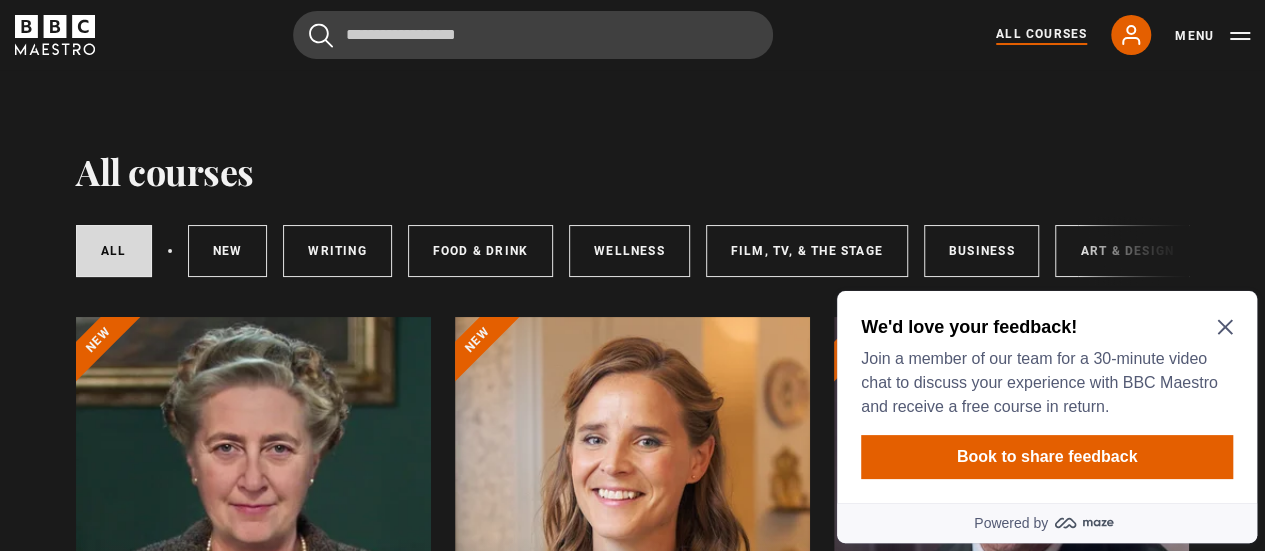 click 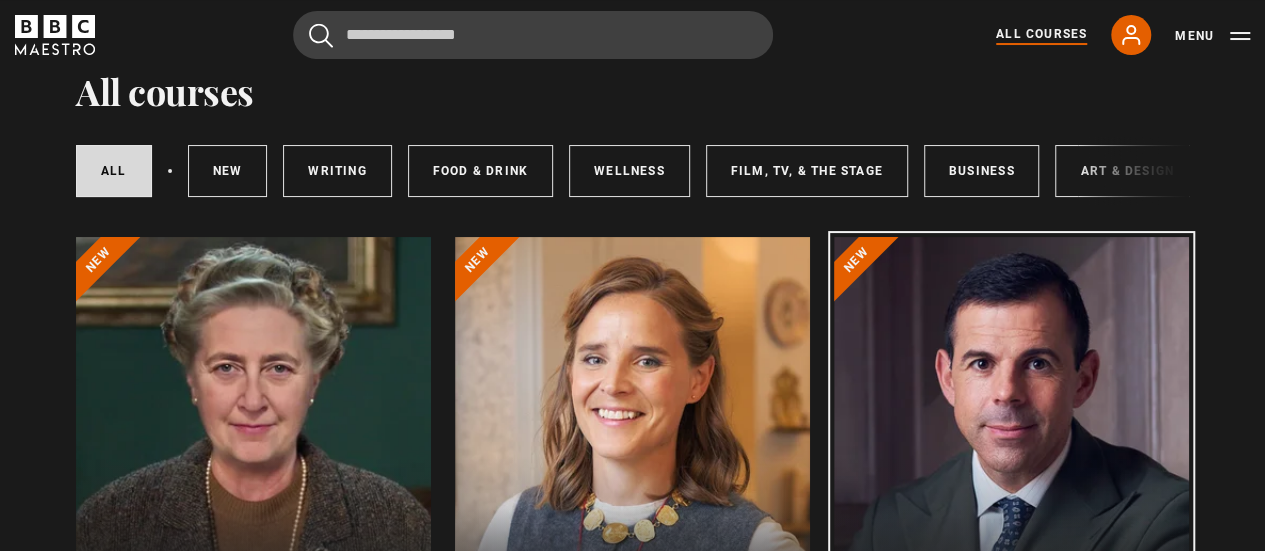click at bounding box center [1011, 477] 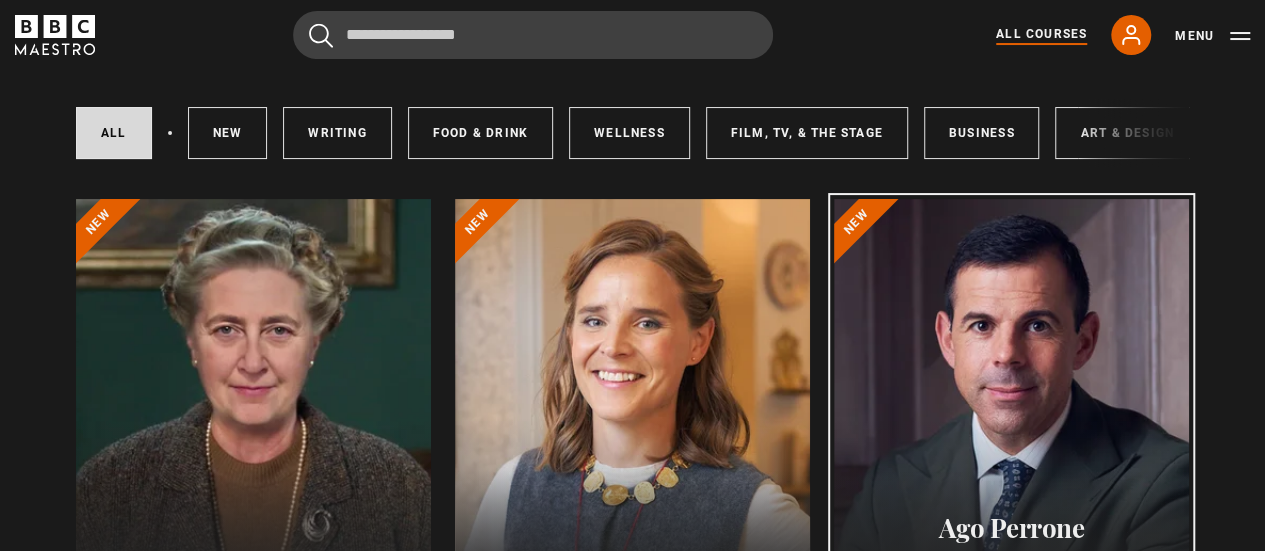 scroll, scrollTop: 120, scrollLeft: 0, axis: vertical 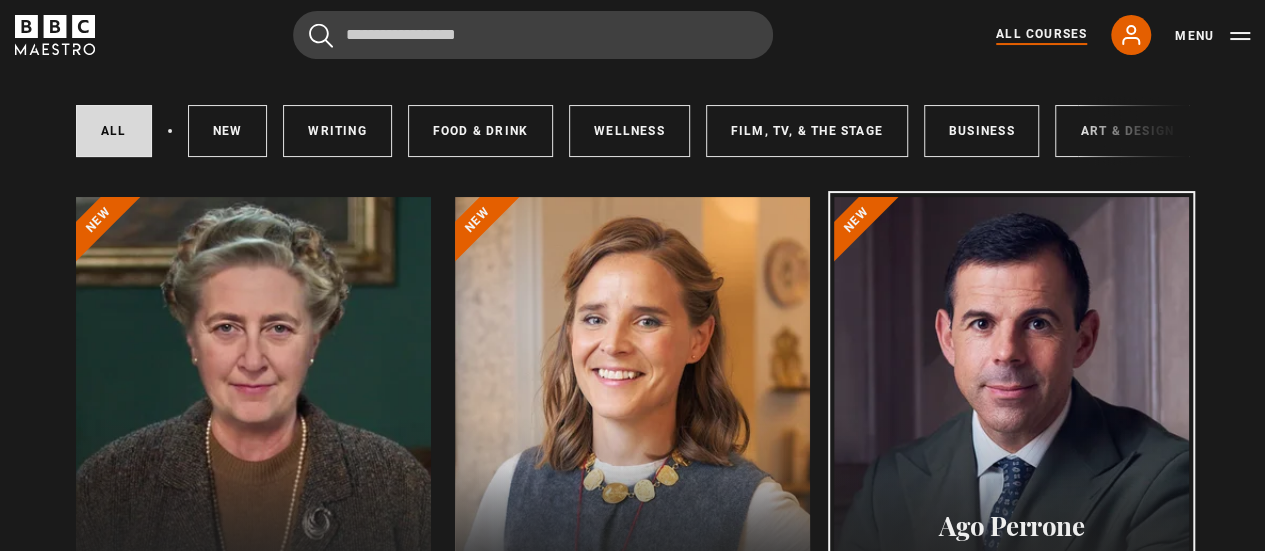 click at bounding box center [1011, 437] 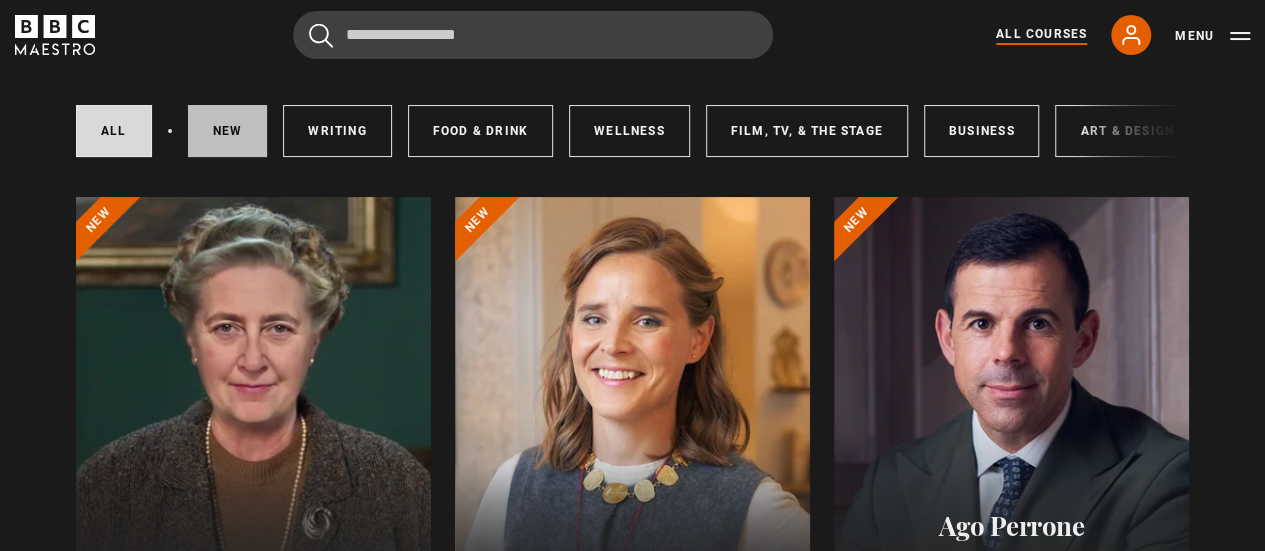 click on "New courses" at bounding box center [228, 131] 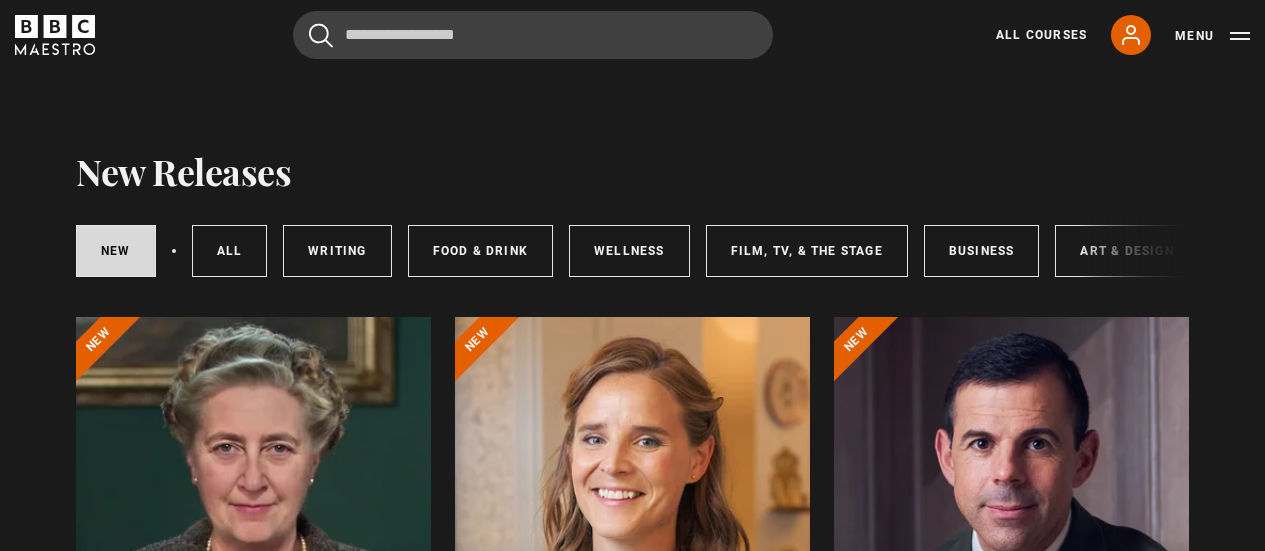 scroll, scrollTop: 0, scrollLeft: 0, axis: both 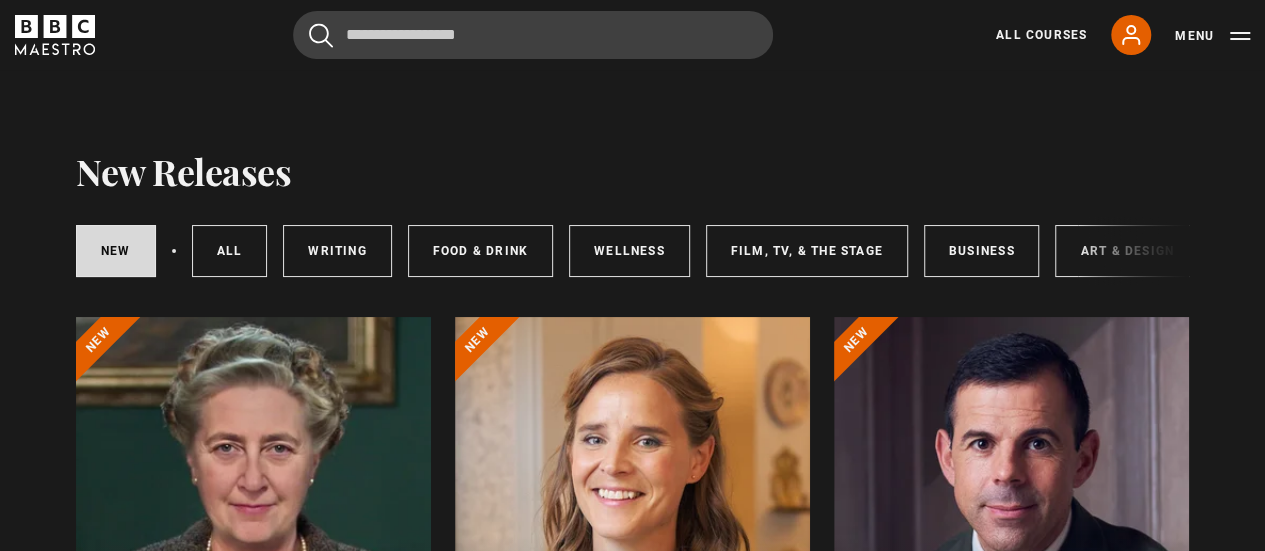 click on "New Releases
New courses
All courses
Writing
Food & Drink
Wellness
Film, TV, & The Stage
Business
Art & Design
Music
Home & Lifestyle
[NAME]
Writing
11 lessons
2.5 hrs
New
[NAME]
Interior Design" at bounding box center [632, 1025] 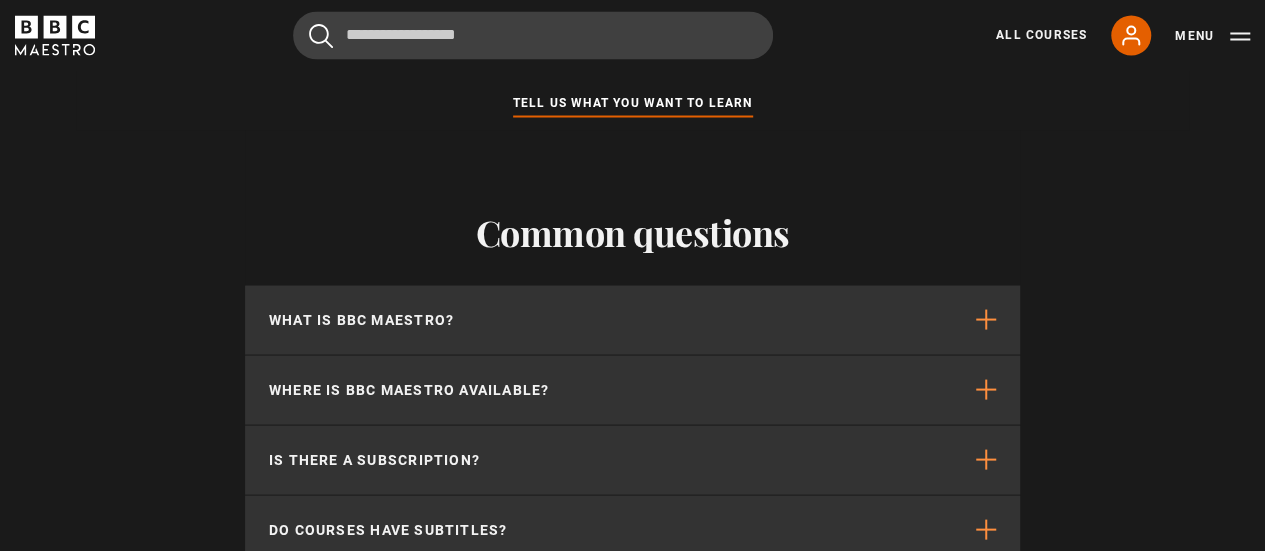 scroll, scrollTop: 2040, scrollLeft: 0, axis: vertical 